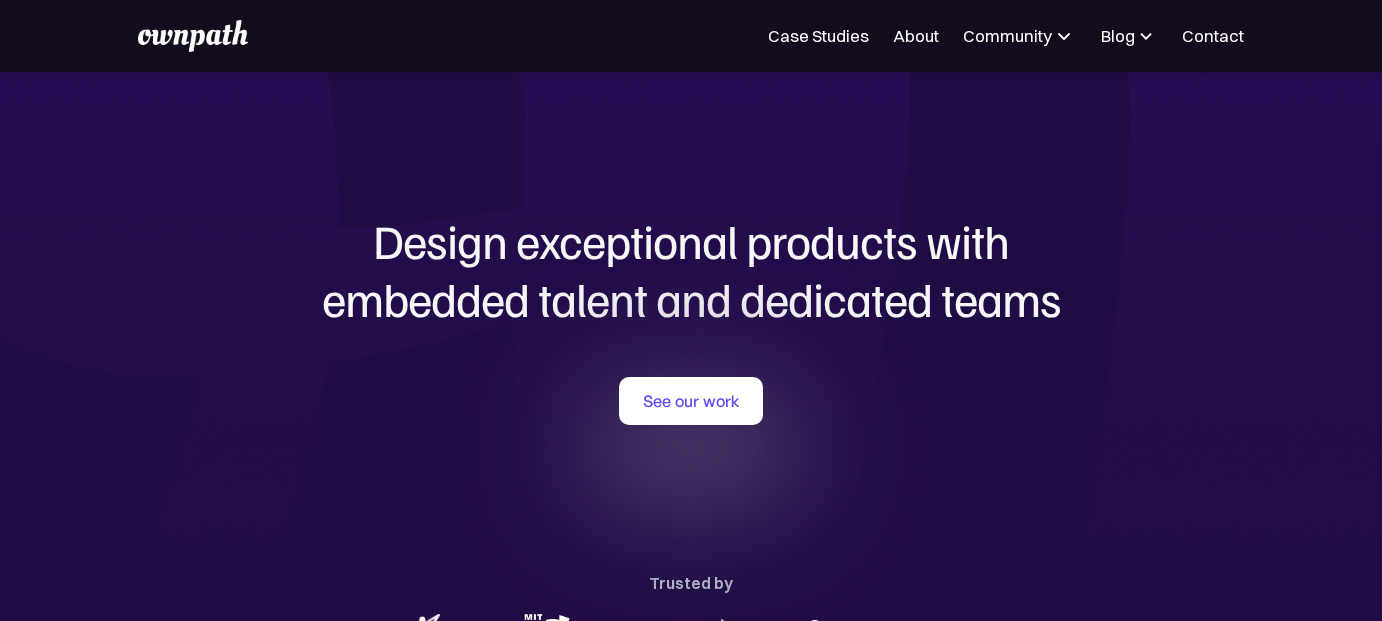 scroll, scrollTop: 0, scrollLeft: 0, axis: both 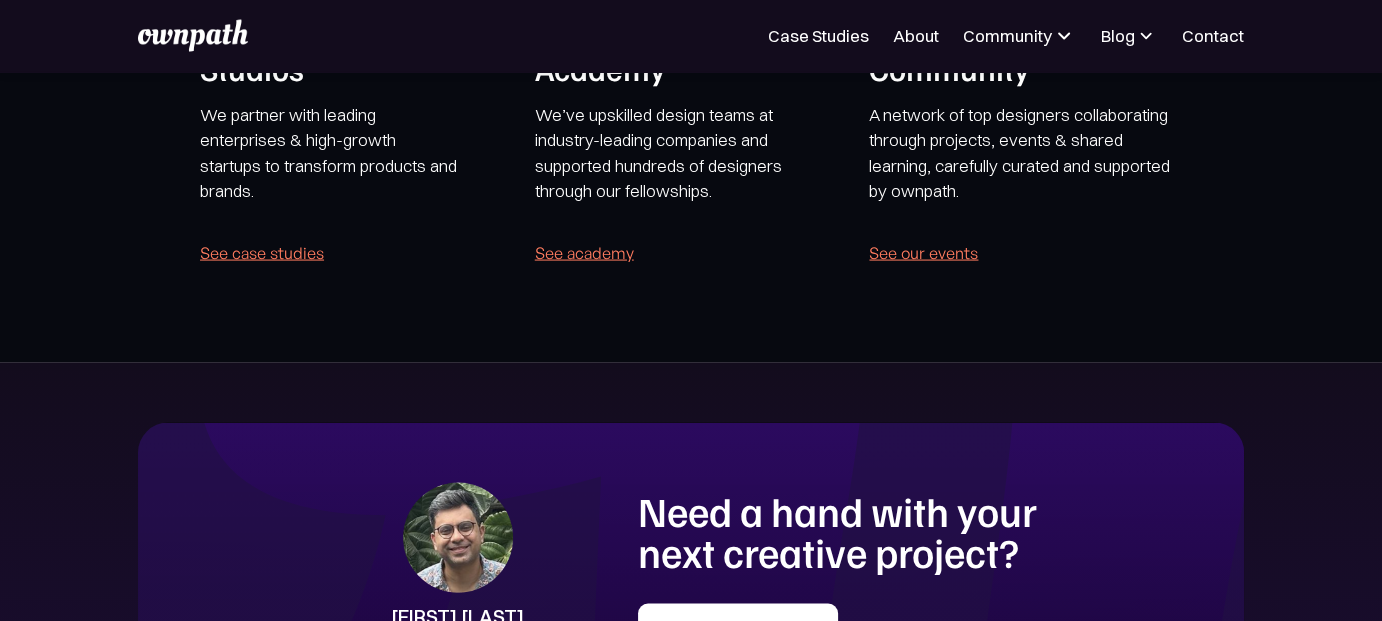 click at bounding box center (1064, 36) 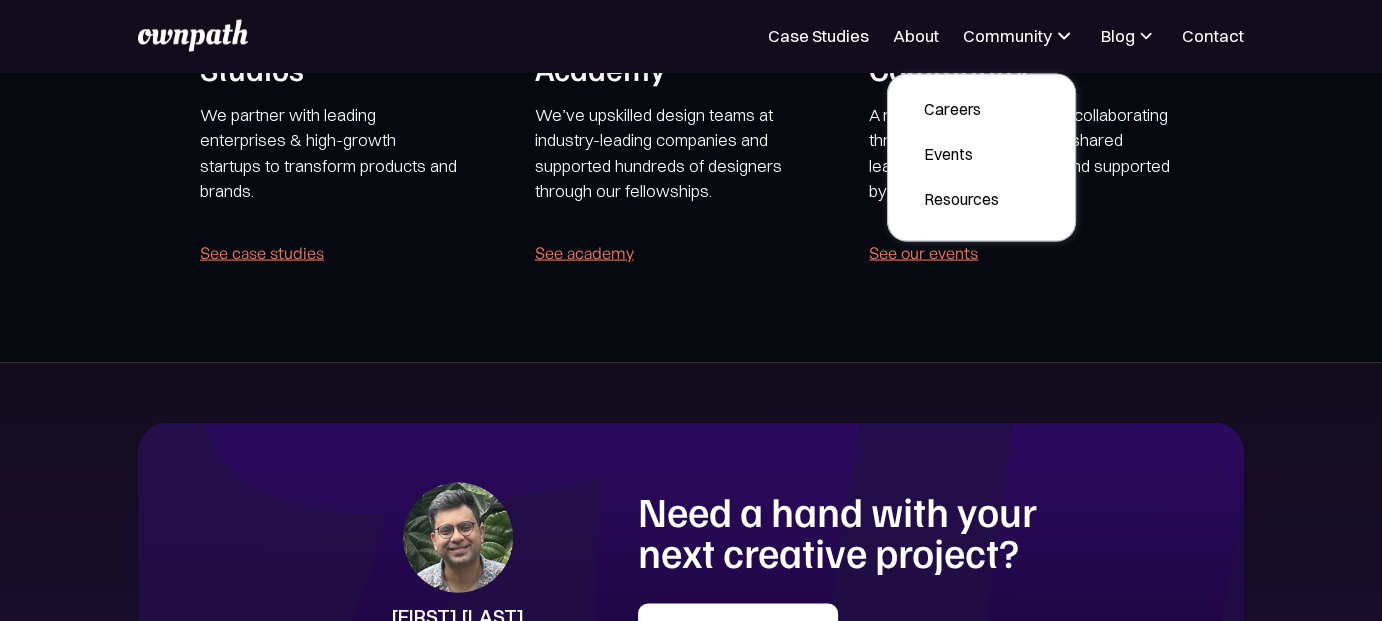 click at bounding box center (1064, 36) 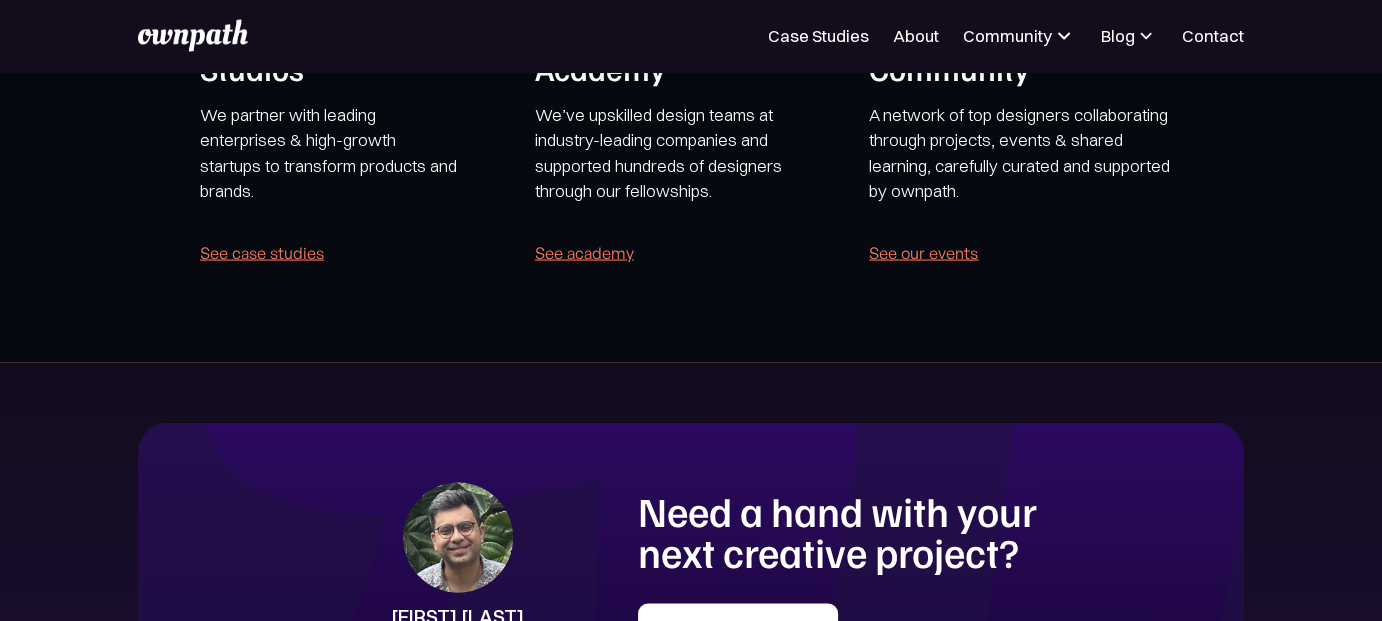 click at bounding box center [1064, 36] 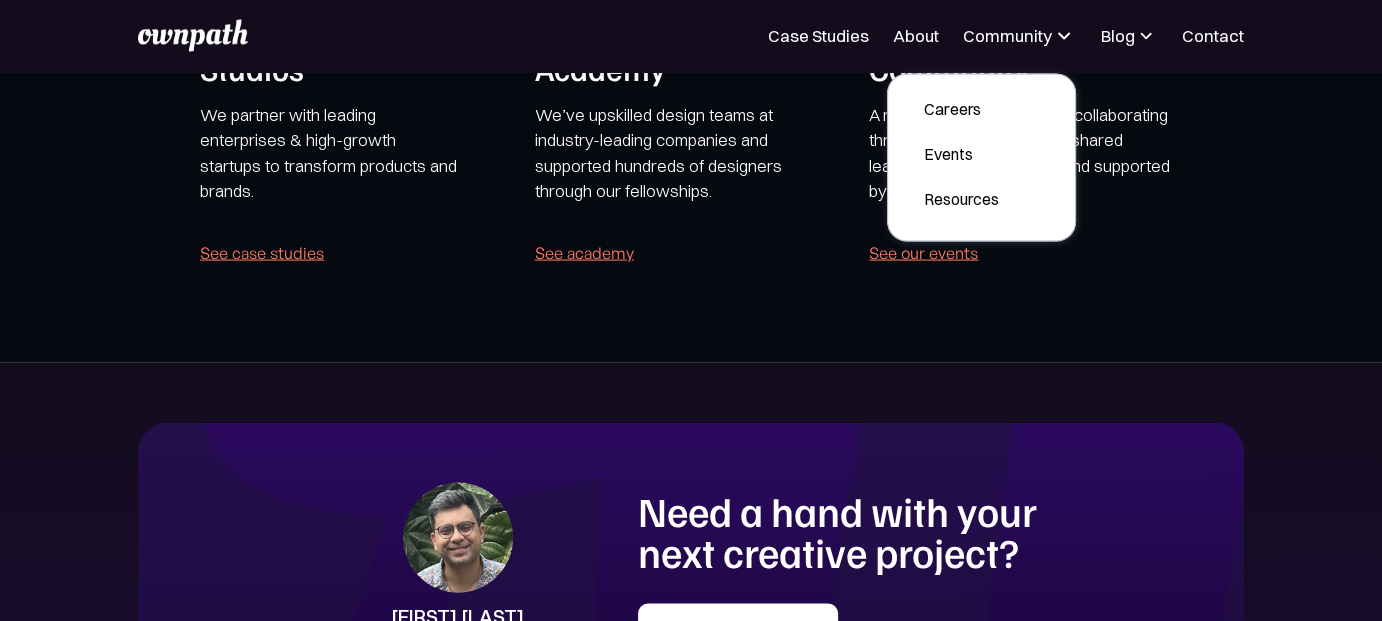 click on "See academy" at bounding box center [584, 253] 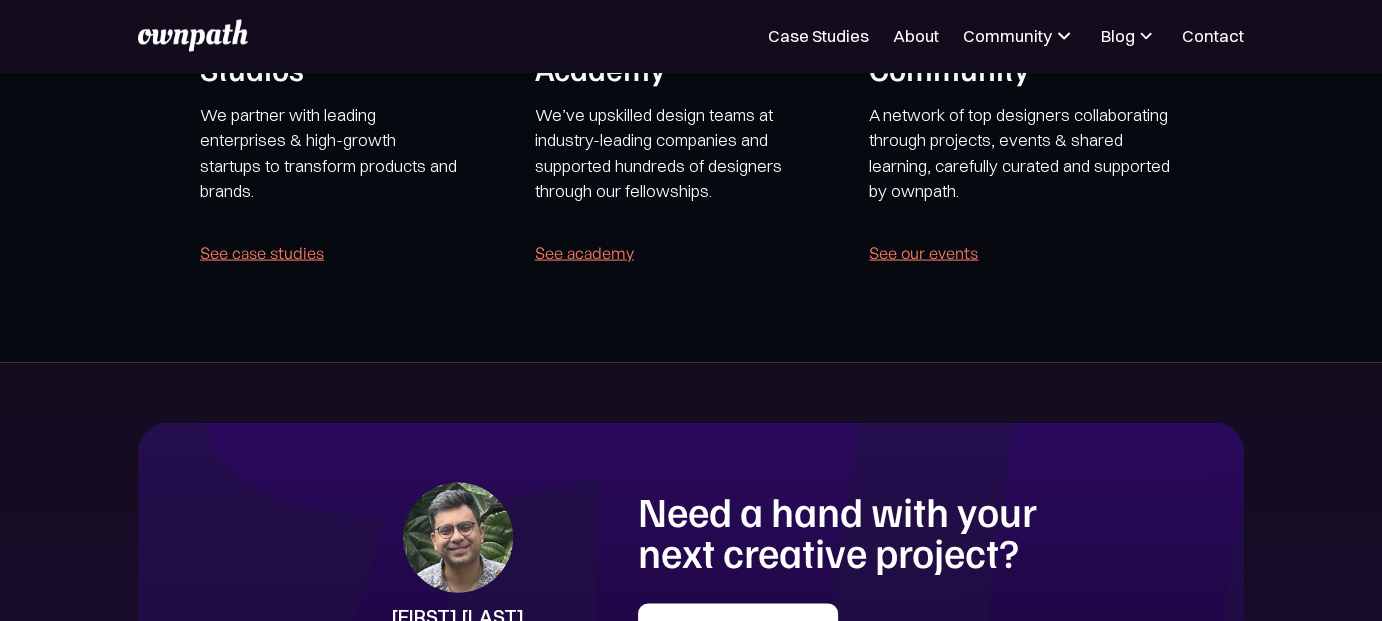 click at bounding box center (193, 36) 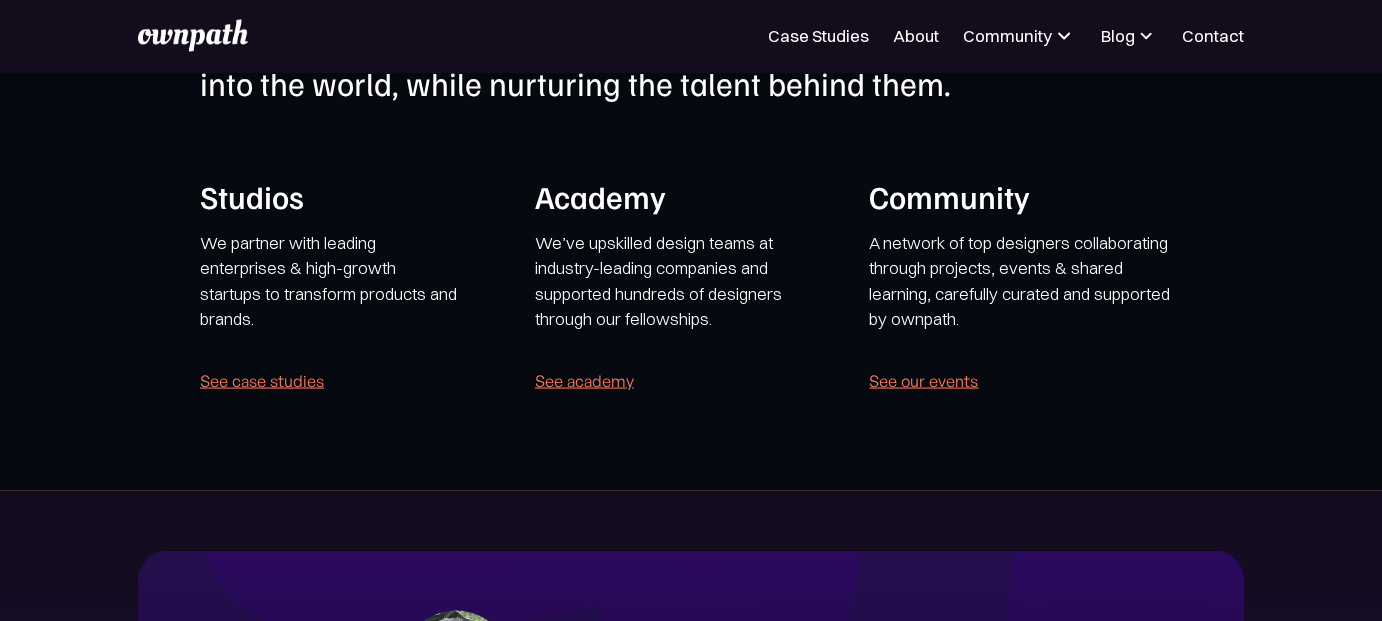 scroll, scrollTop: 3916, scrollLeft: 0, axis: vertical 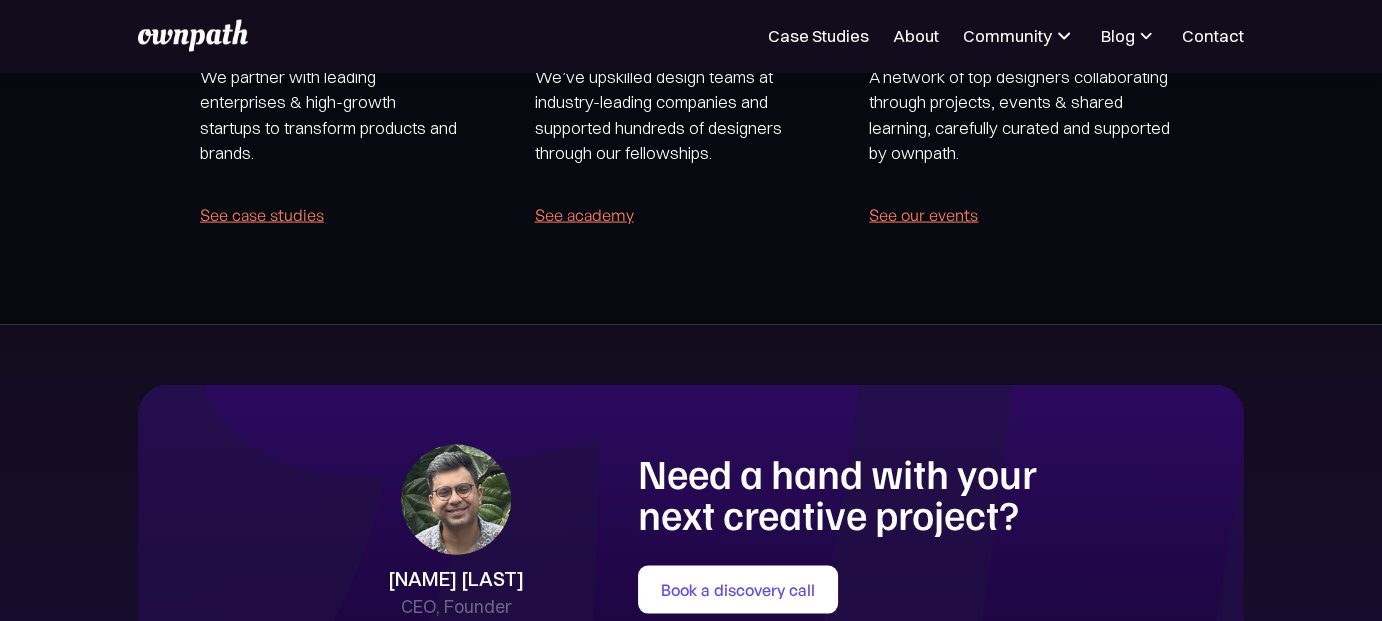click on "See academy" at bounding box center (584, 215) 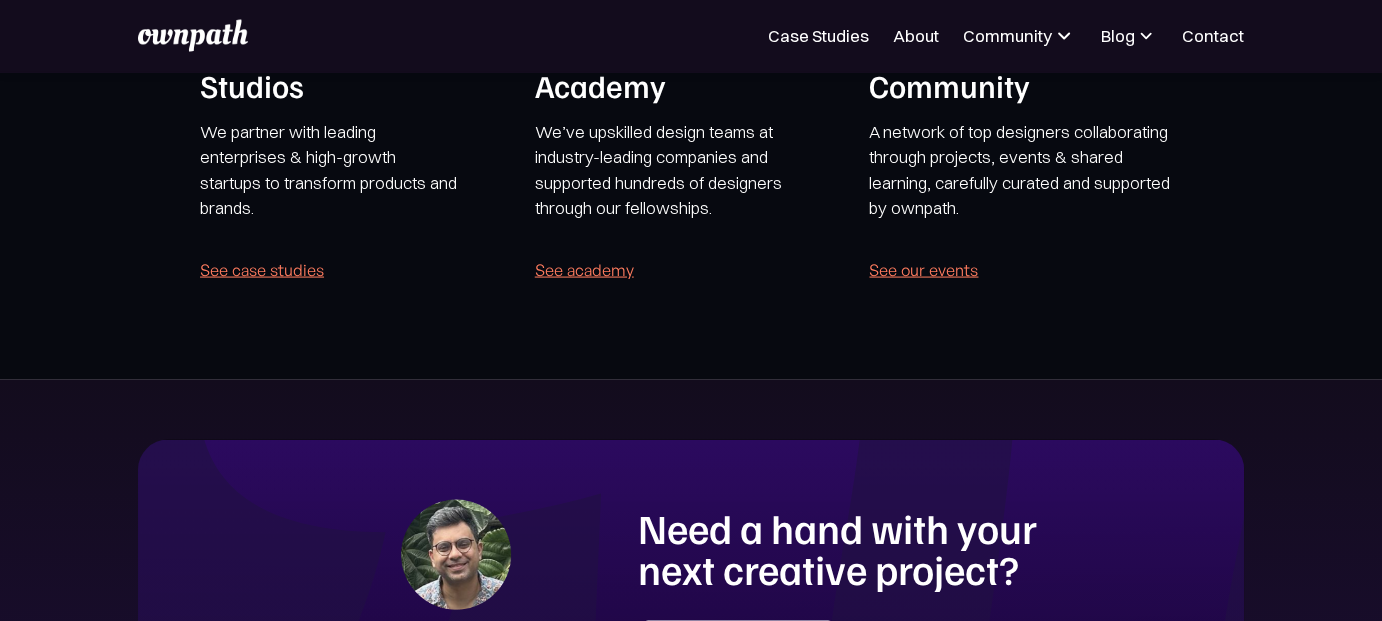 scroll, scrollTop: 4029, scrollLeft: 0, axis: vertical 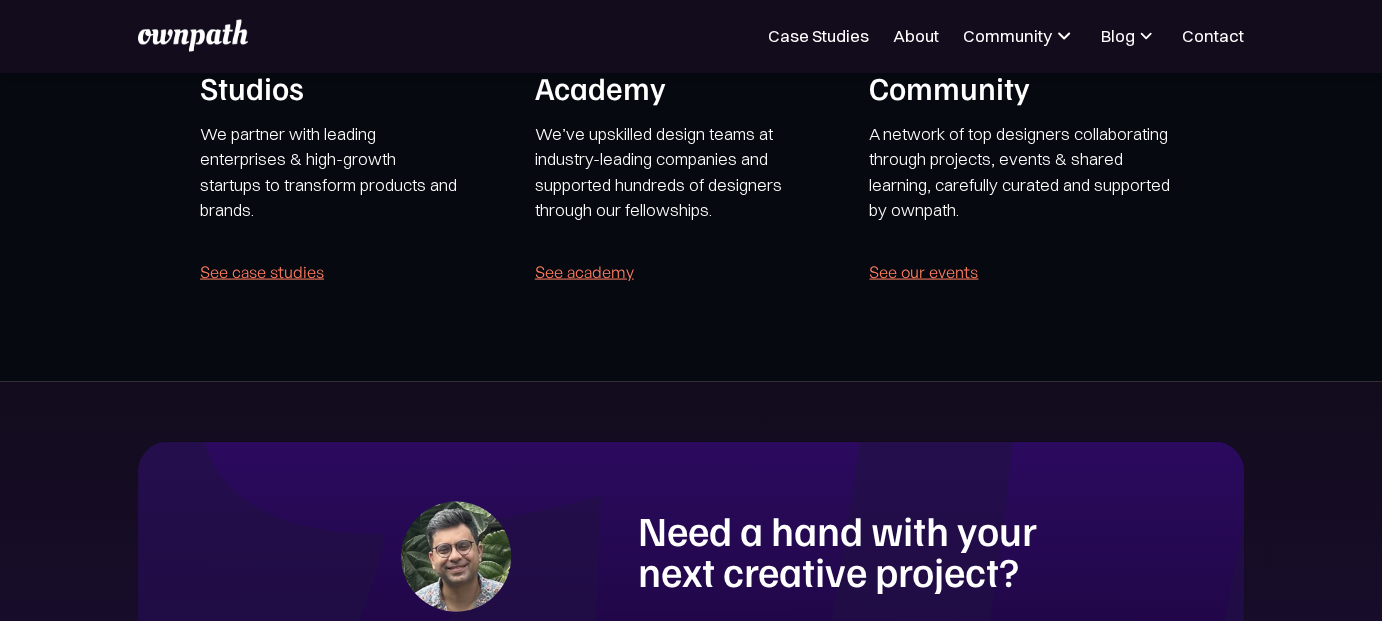 click on "See case studies" at bounding box center (262, 272) 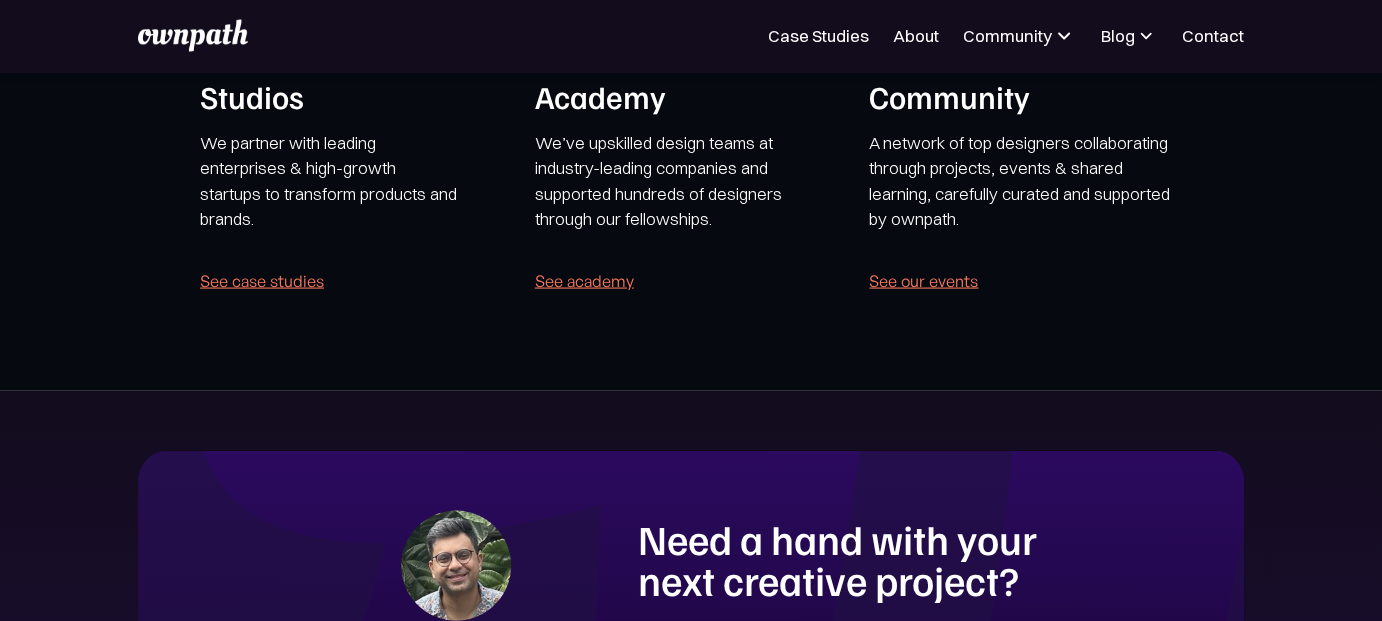 click on "See our events" at bounding box center [923, 281] 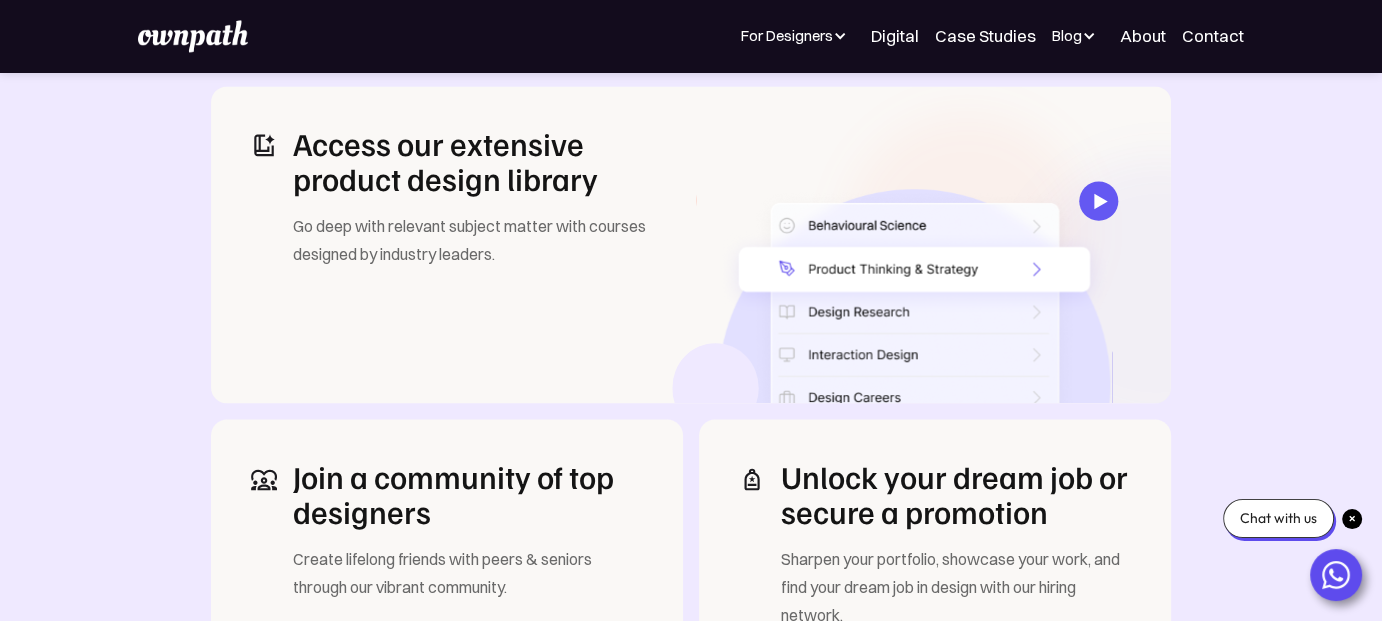 scroll, scrollTop: 3111, scrollLeft: 0, axis: vertical 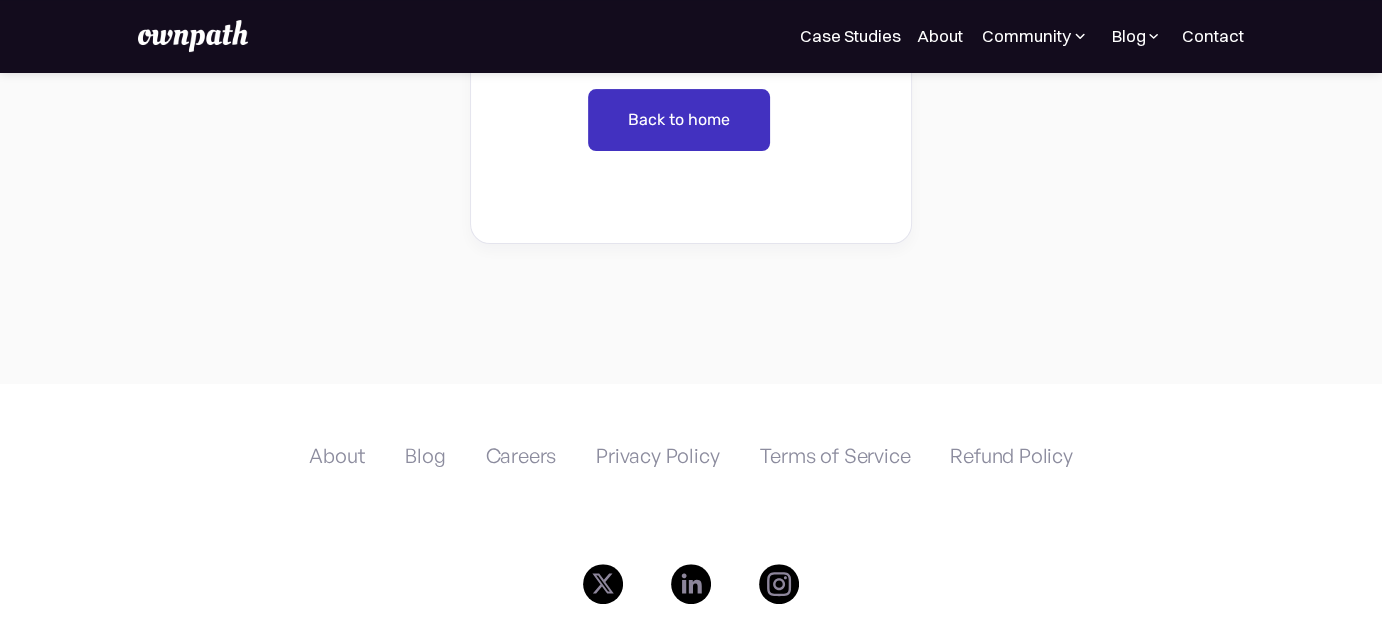 click on "Back to home" at bounding box center [679, 120] 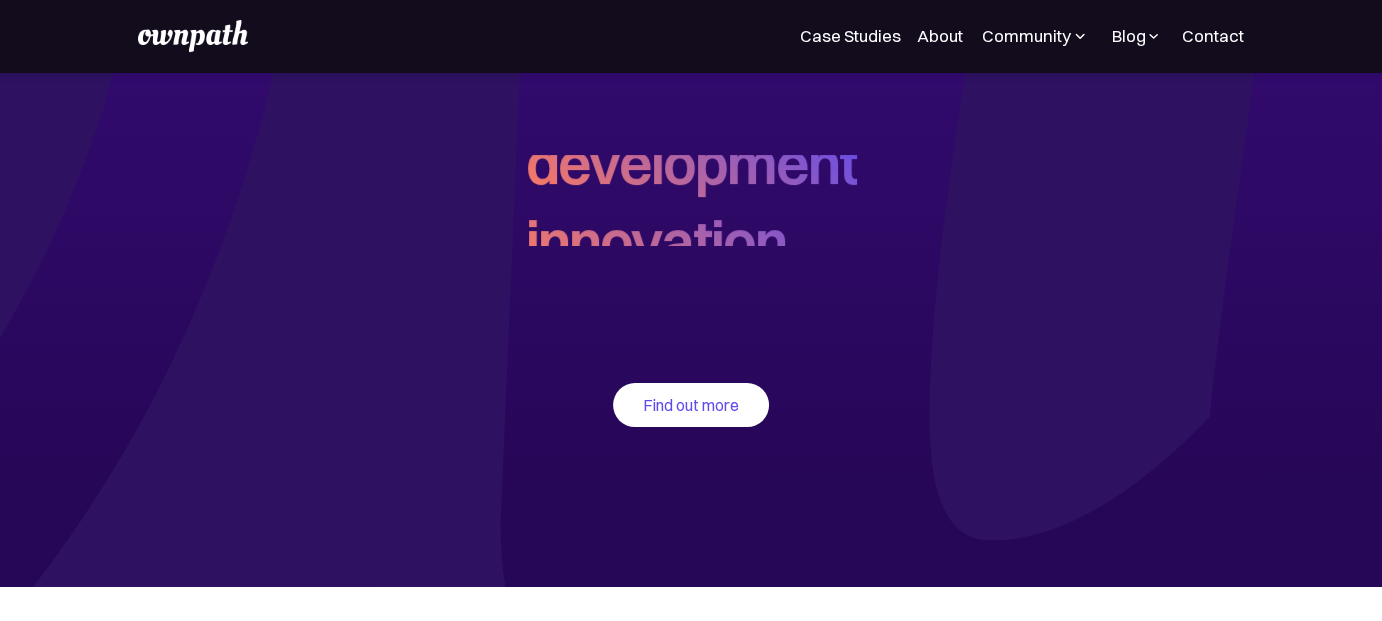 scroll, scrollTop: 0, scrollLeft: 0, axis: both 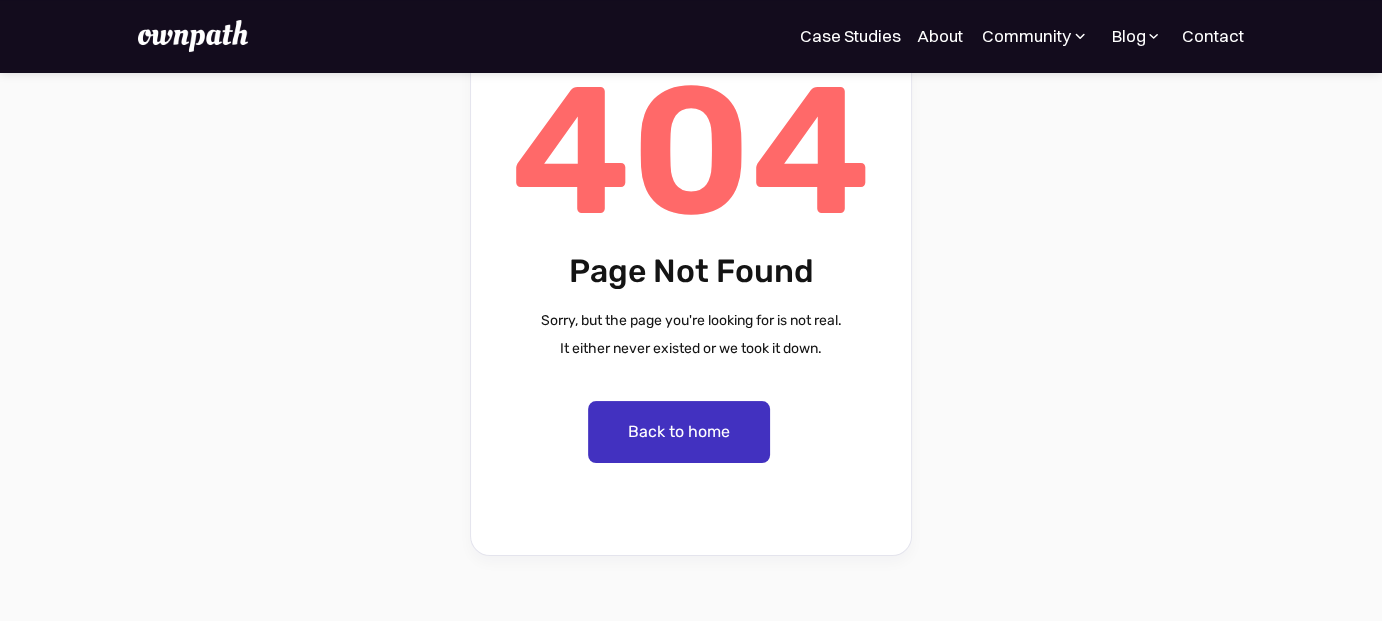 click on "Back to home" at bounding box center (679, 432) 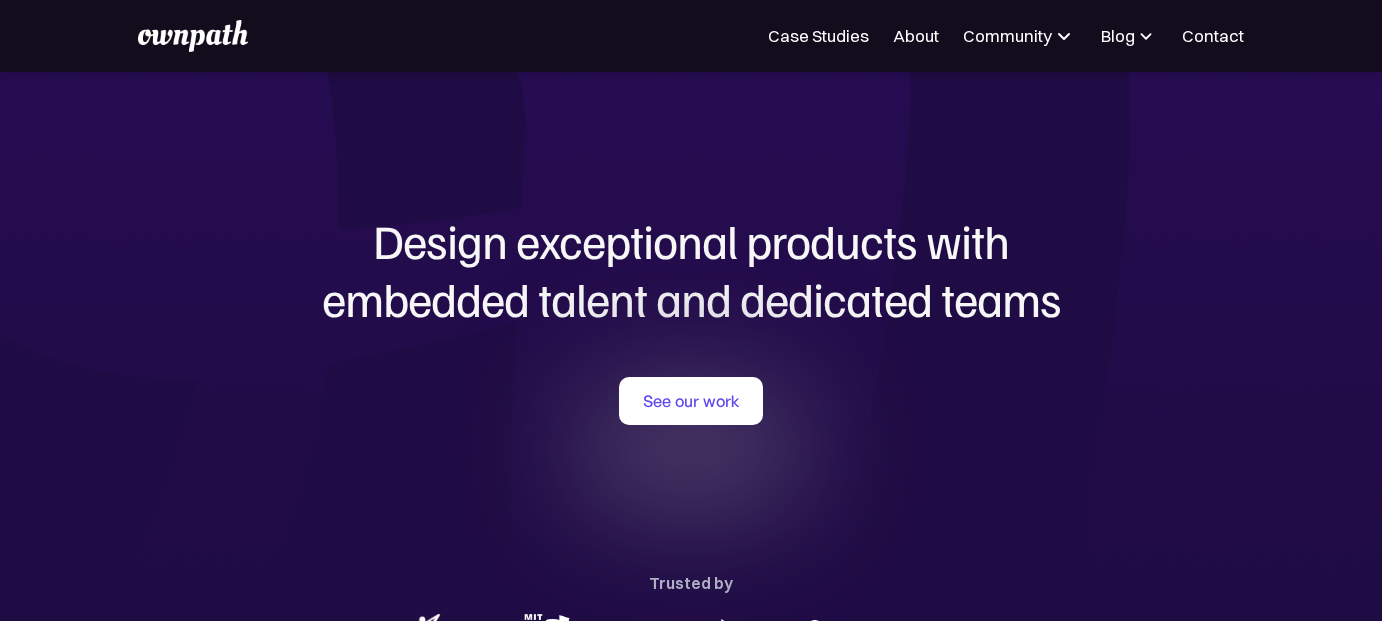 scroll, scrollTop: 0, scrollLeft: 0, axis: both 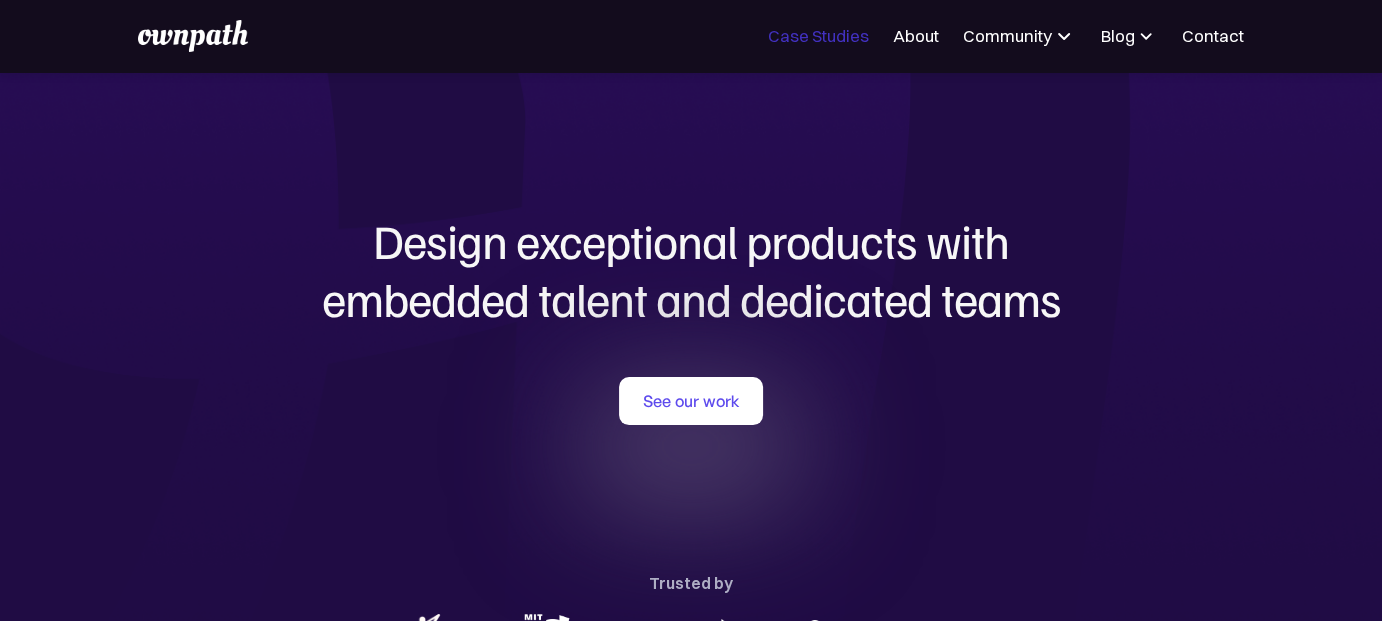 click on "Case Studies" at bounding box center (818, 36) 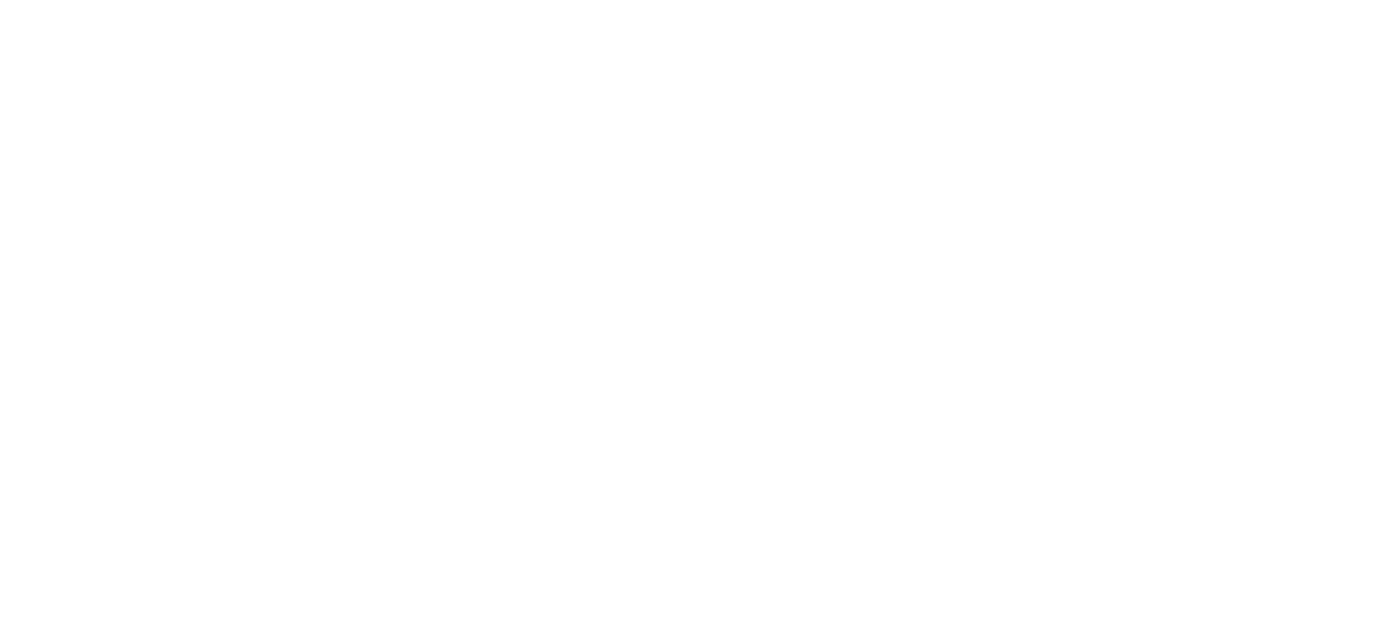 scroll, scrollTop: 0, scrollLeft: 0, axis: both 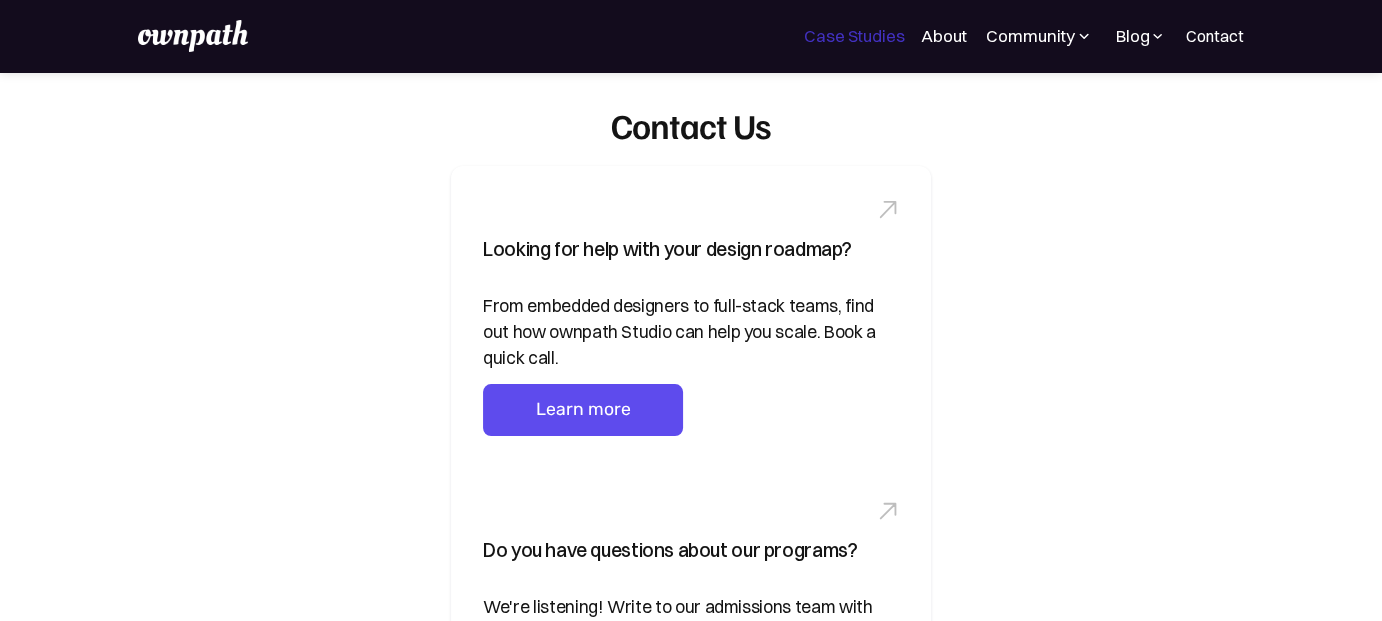 click on "Case Studies" at bounding box center (854, 36) 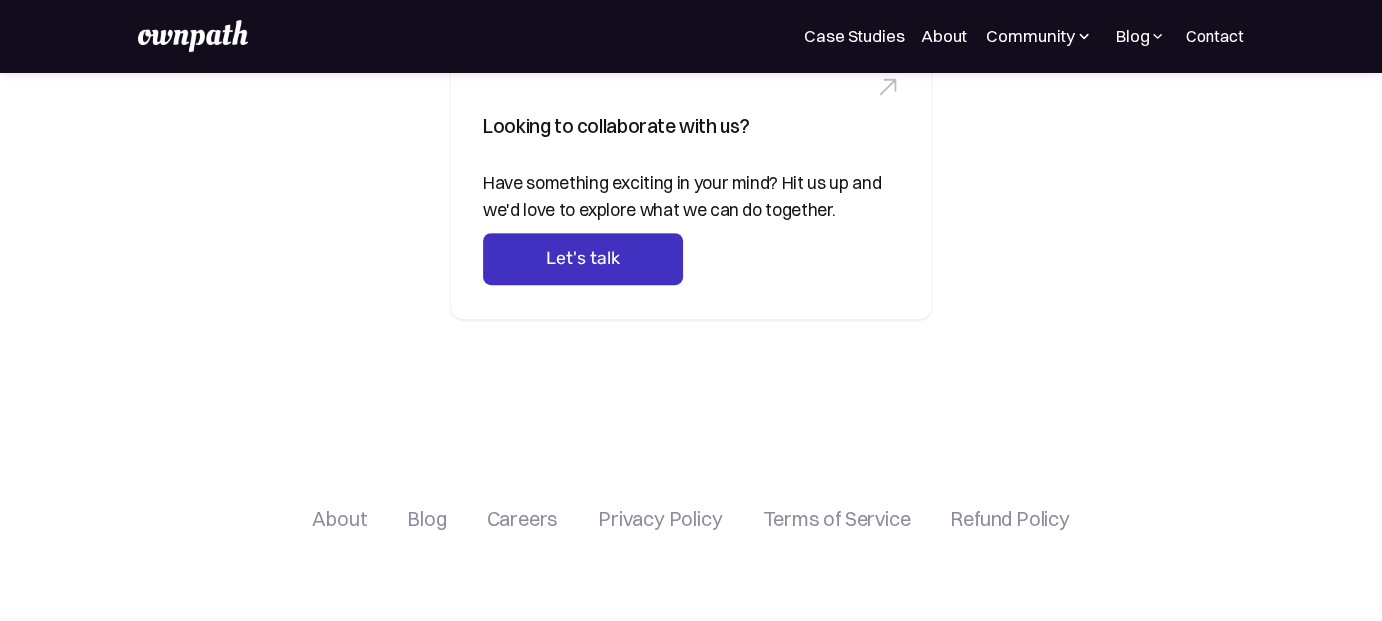 scroll, scrollTop: 1002, scrollLeft: 0, axis: vertical 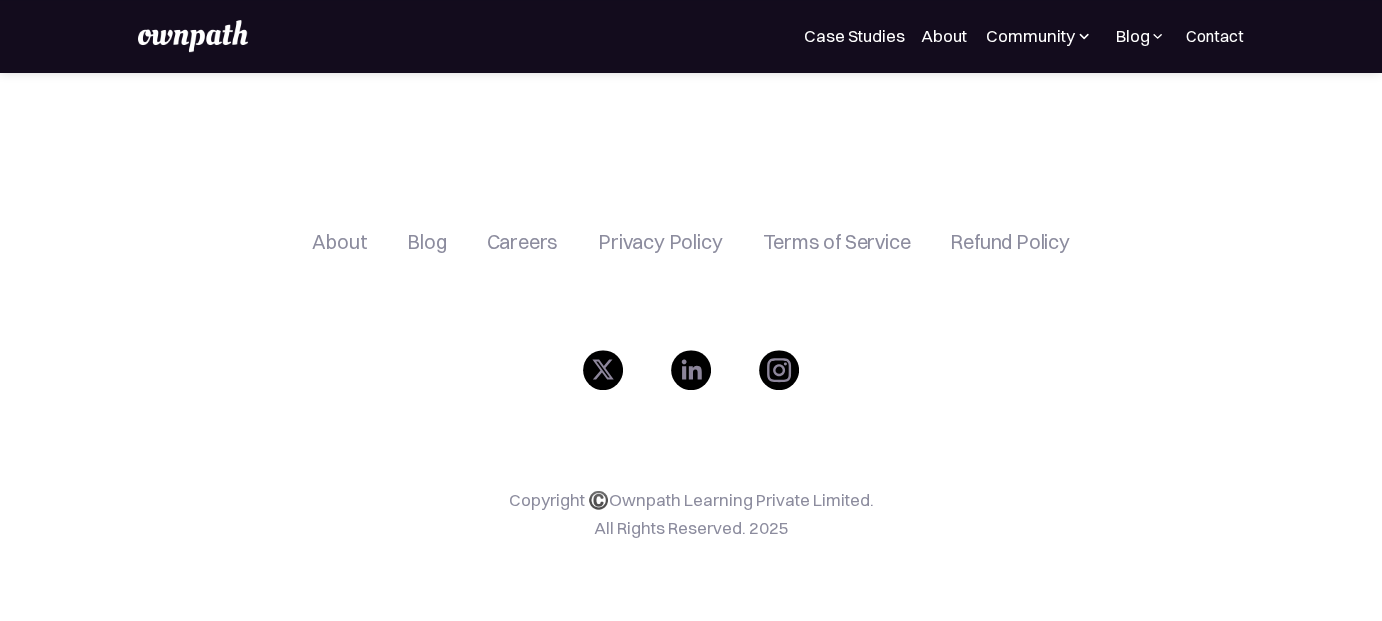 click on "For Companies Case Studies About Community Careers Events Resources Design Residency Work on exciting projects with startups. Get an all-access pass to our programs. Be part of a curated design community. Blog All Placement Stories Fellow stories Case studies Career insights Expert interviews Design Residency Work on exciting projects with startups. Get an all-access pass to our programs. Be part of a curated design community. Resources Contact Register Now" at bounding box center [691, 36] 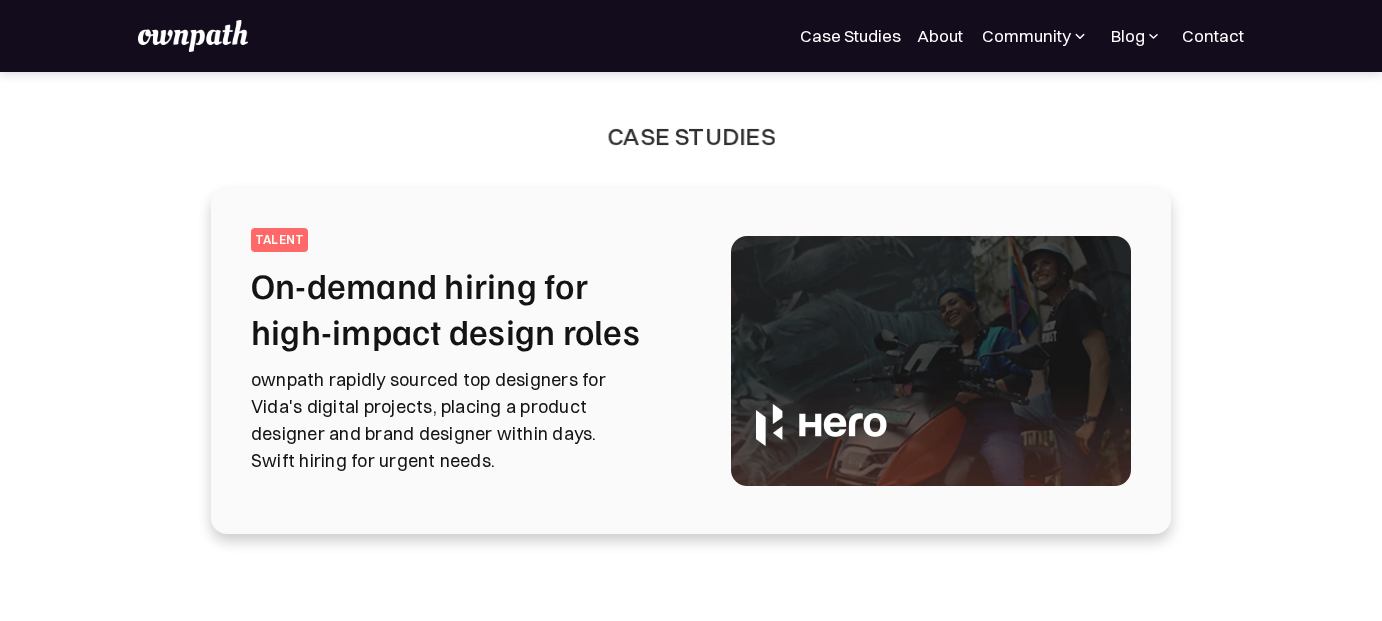 scroll, scrollTop: 0, scrollLeft: 0, axis: both 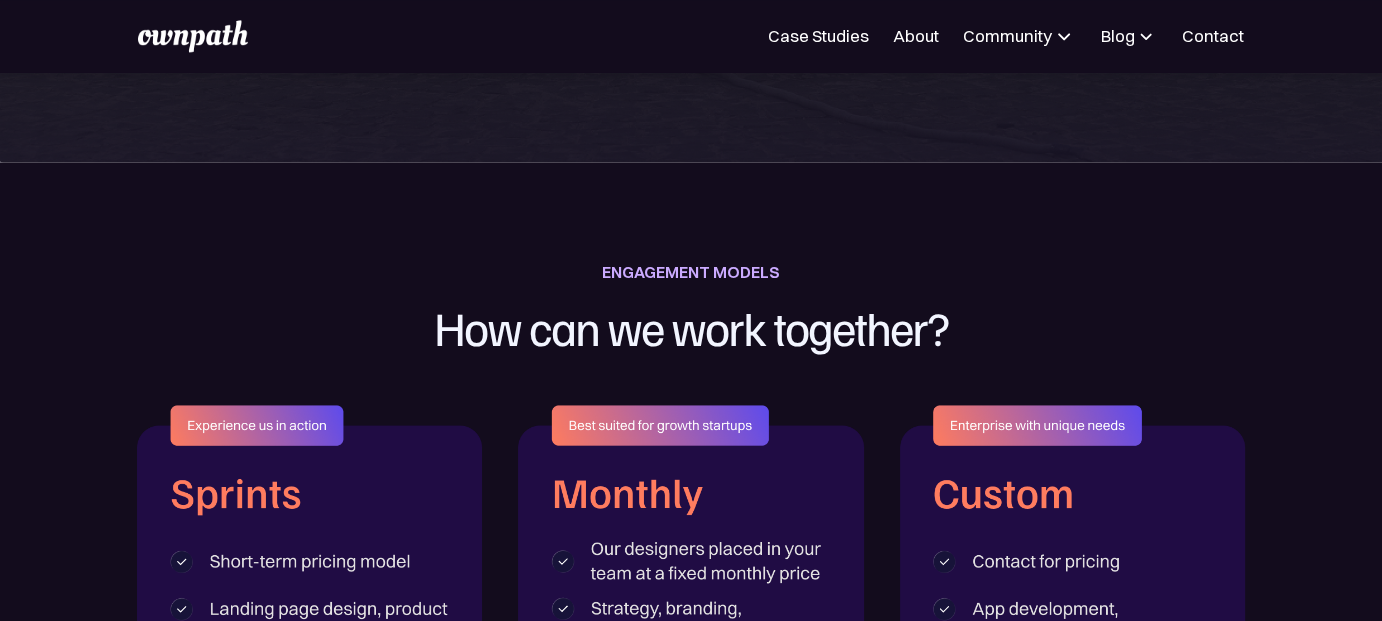 click on "ENGAGEMENT MODELS How can we work together?" at bounding box center [691, 545] 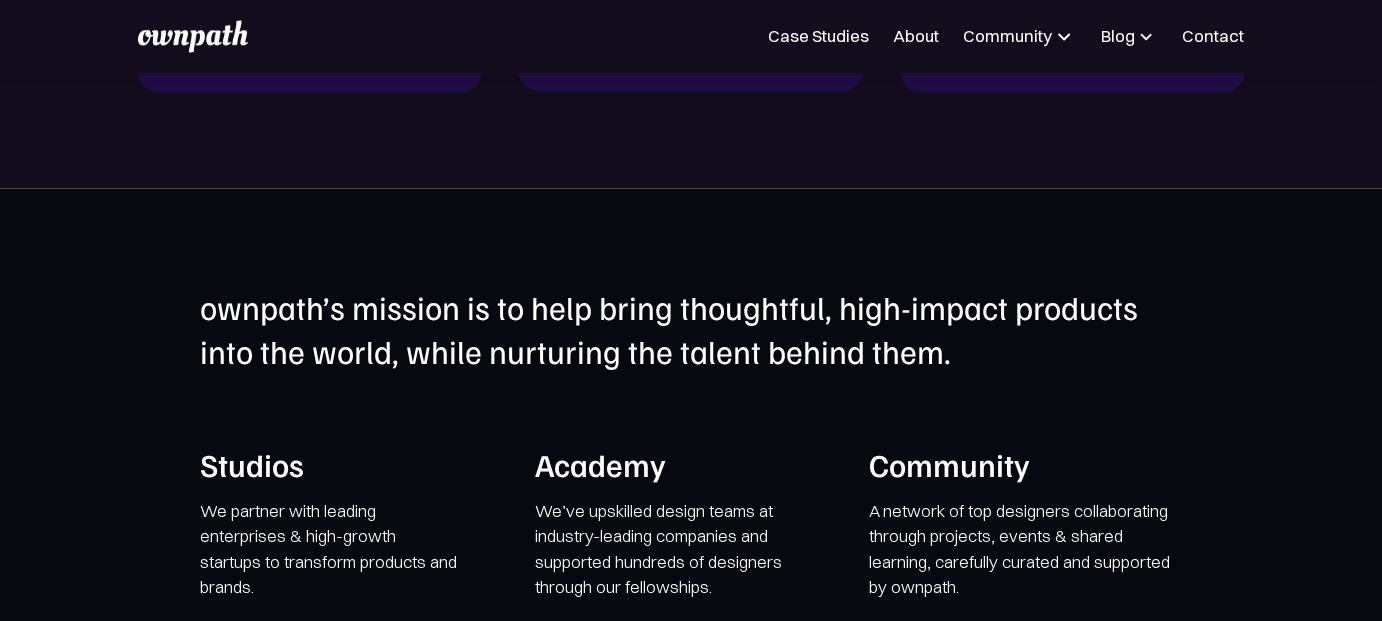 scroll, scrollTop: 3666, scrollLeft: 0, axis: vertical 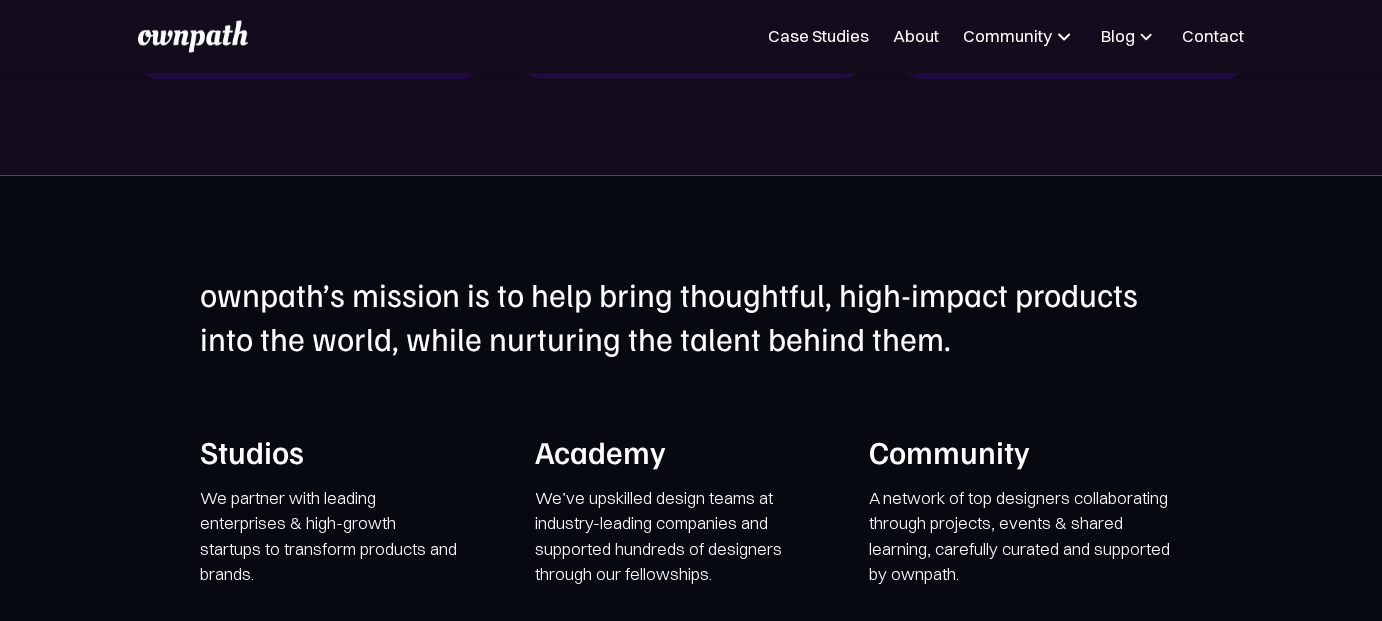 click on "ownpath’s mission is to help bring thoughtful, high-impact products into the world, while nurturing the talent behind them." at bounding box center (691, 315) 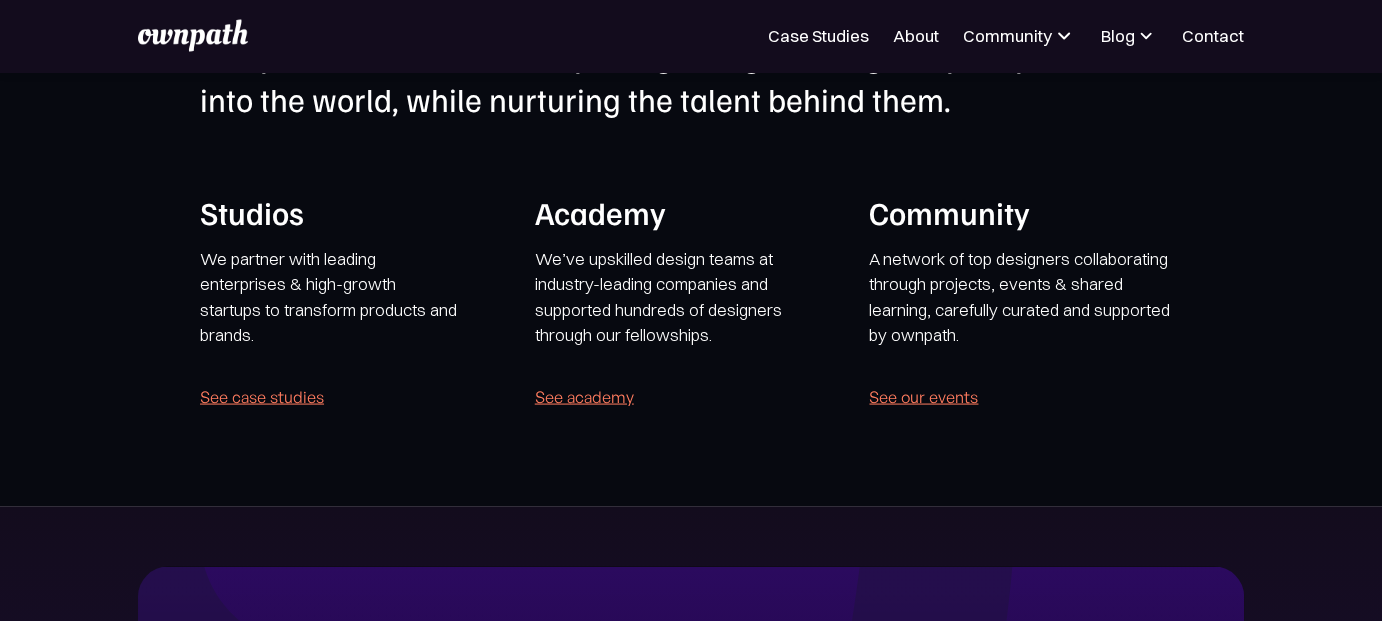 scroll, scrollTop: 3910, scrollLeft: 0, axis: vertical 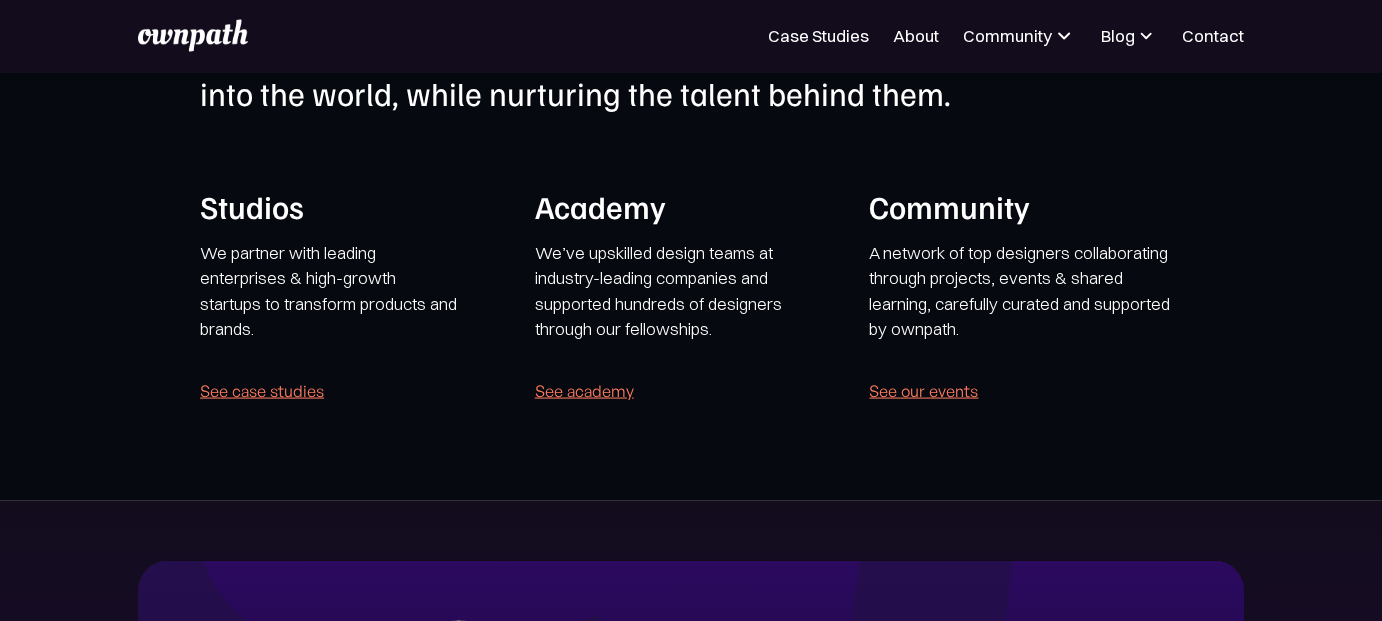 click on "See our events" at bounding box center (923, 391) 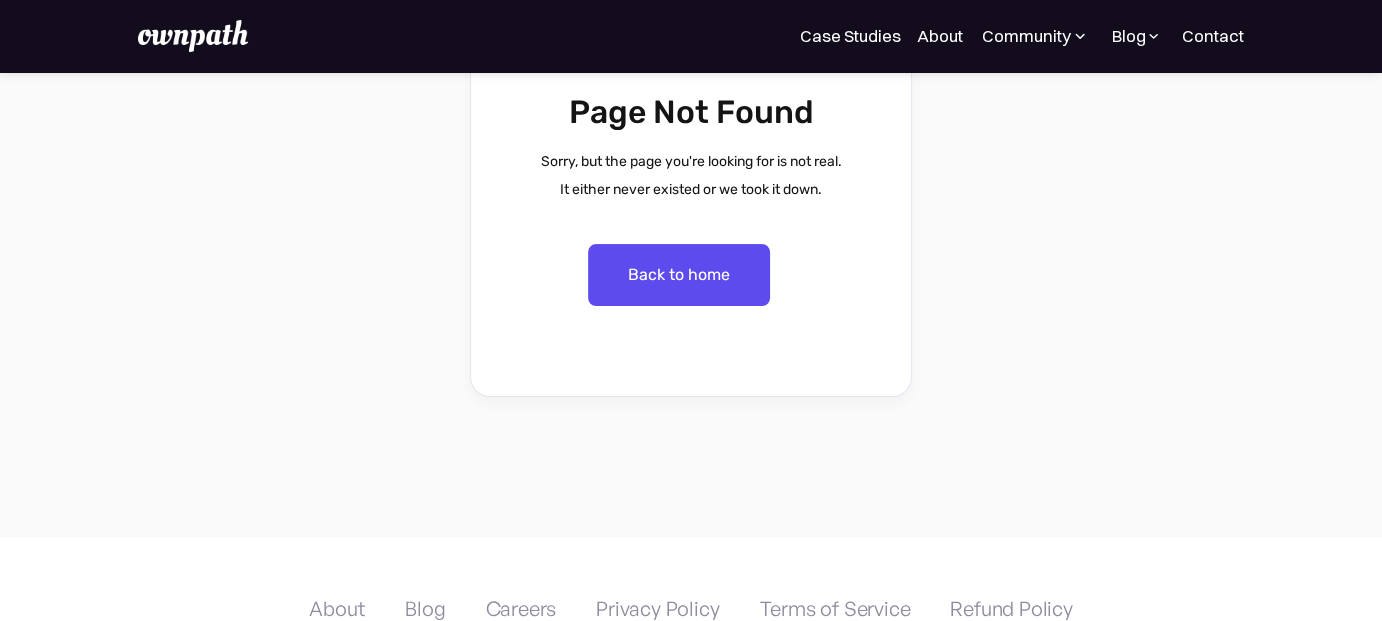 scroll, scrollTop: 336, scrollLeft: 0, axis: vertical 